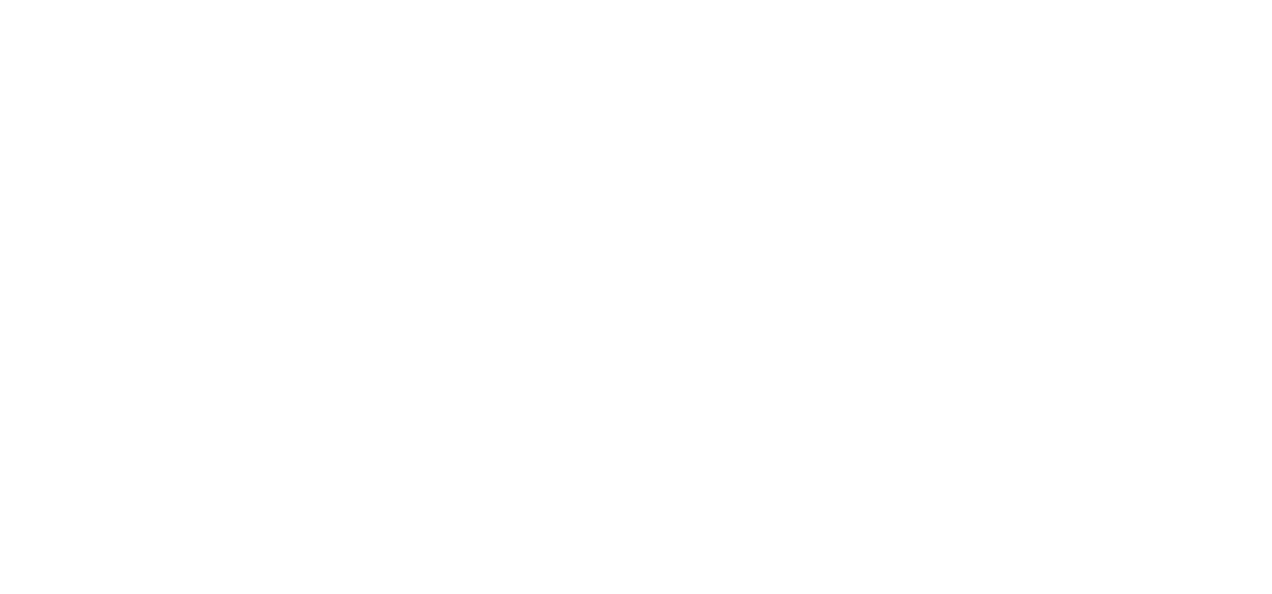 scroll, scrollTop: 0, scrollLeft: 0, axis: both 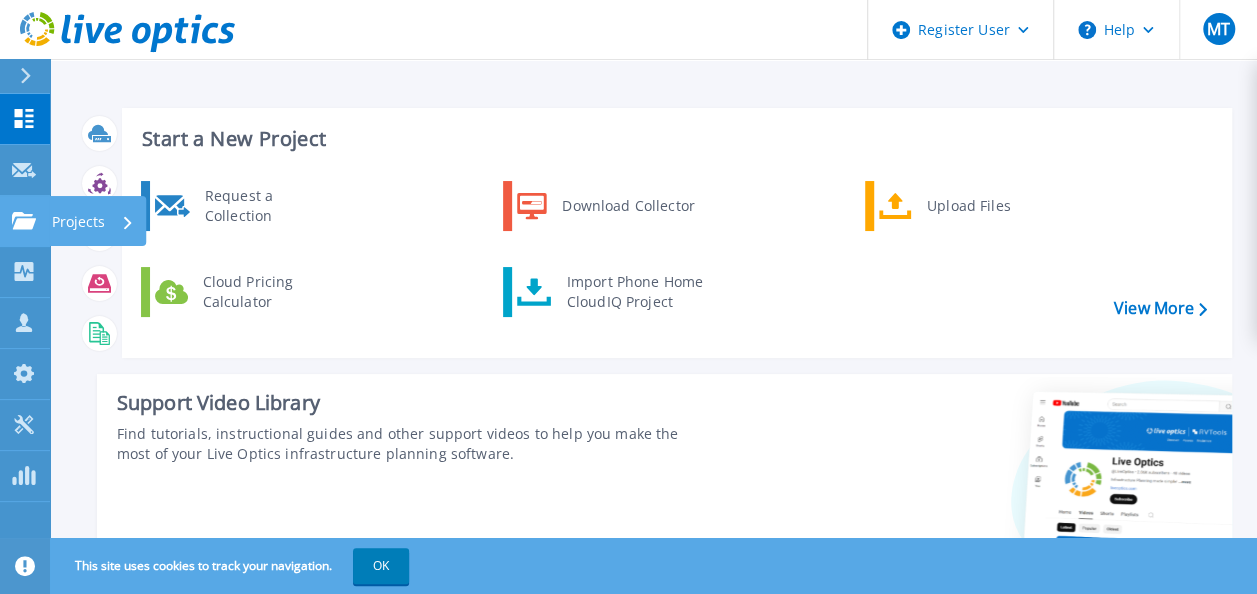 click on "Projects Projects" at bounding box center [25, 221] 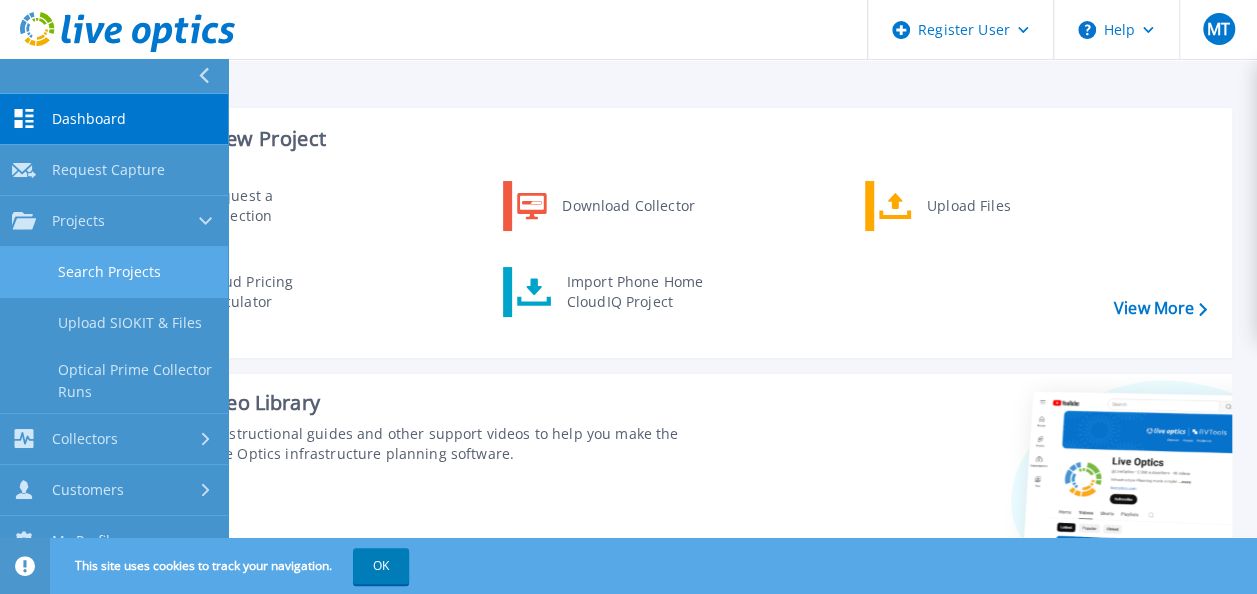 click on "Search Projects" at bounding box center [114, 272] 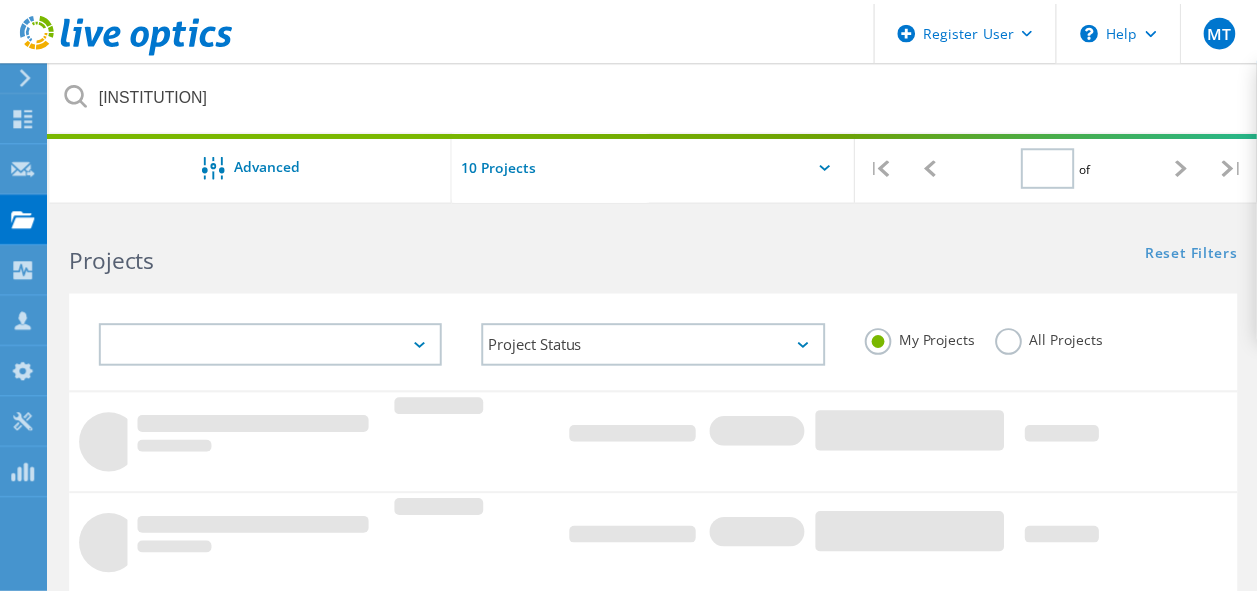 scroll, scrollTop: 0, scrollLeft: 0, axis: both 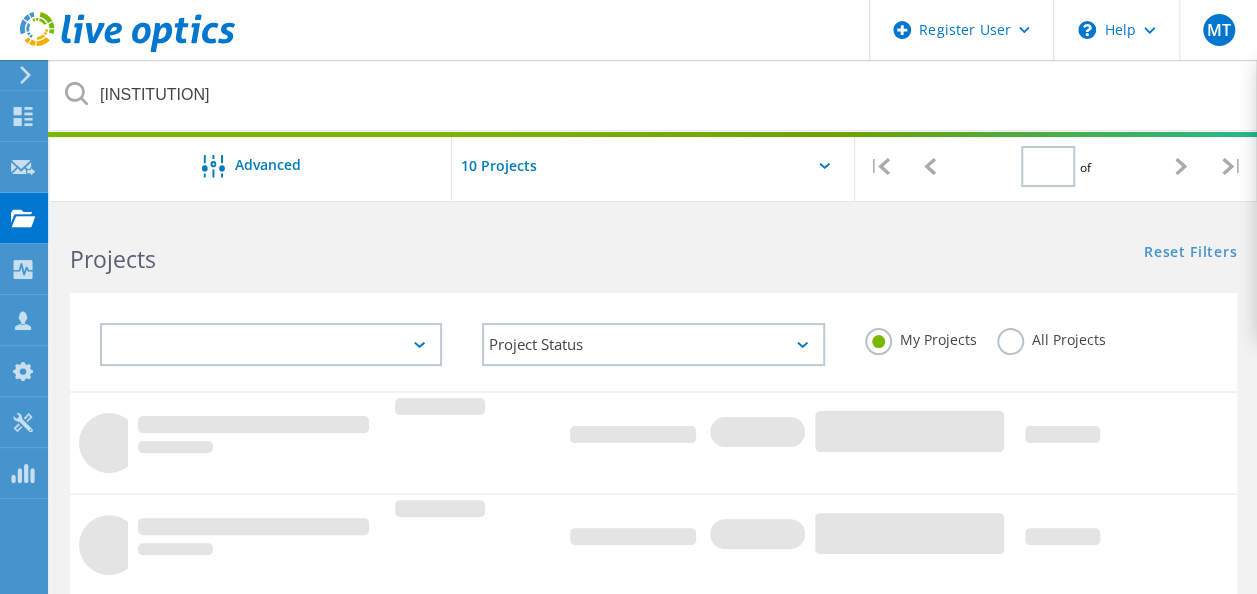 type on "1" 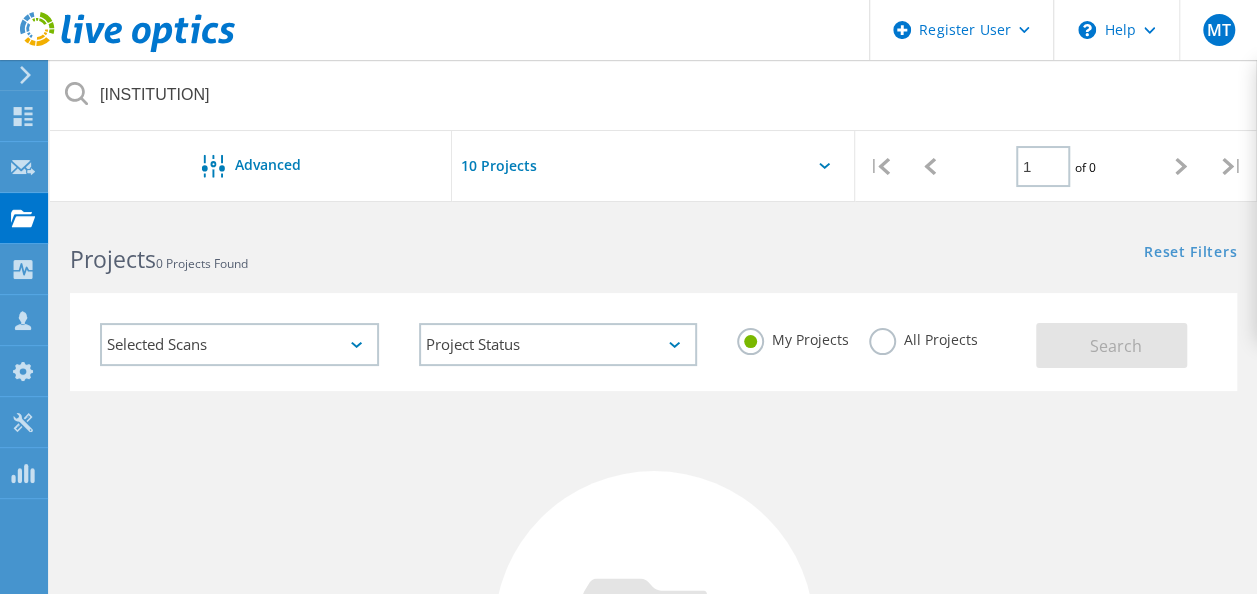 click on "All Projects" 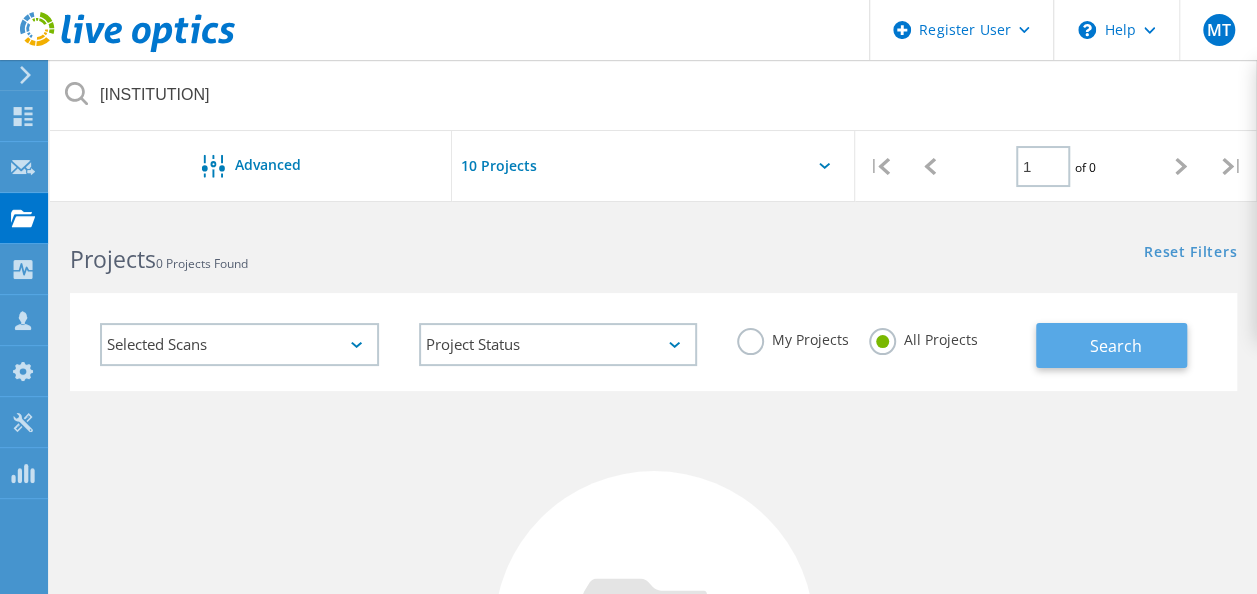 click on "Search" 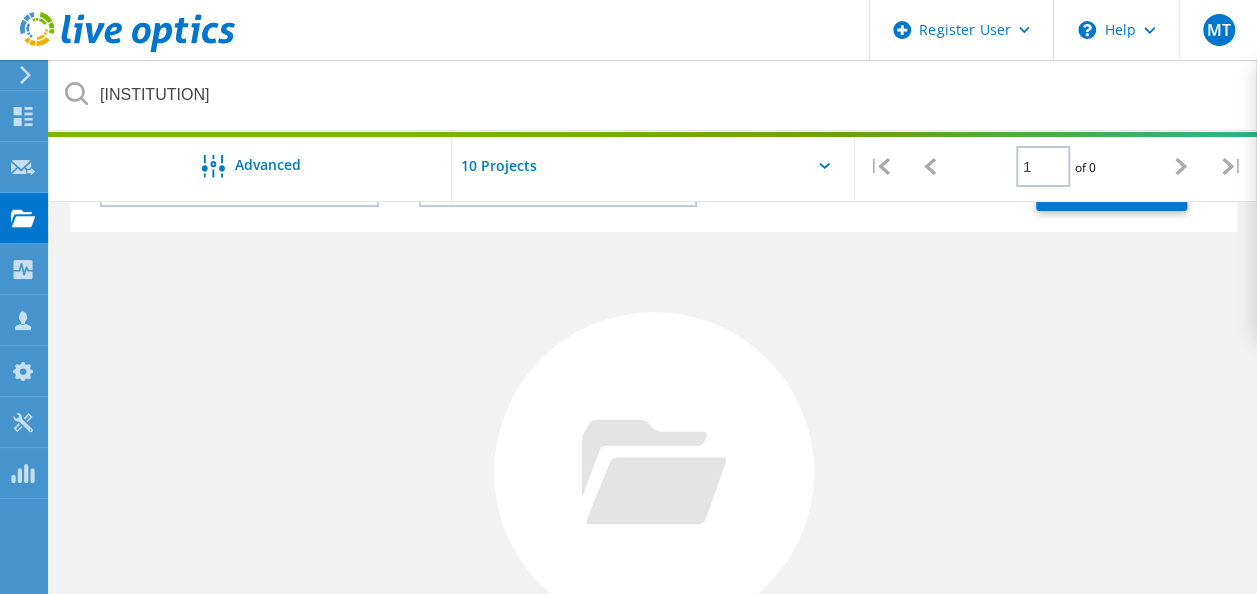 scroll, scrollTop: 165, scrollLeft: 0, axis: vertical 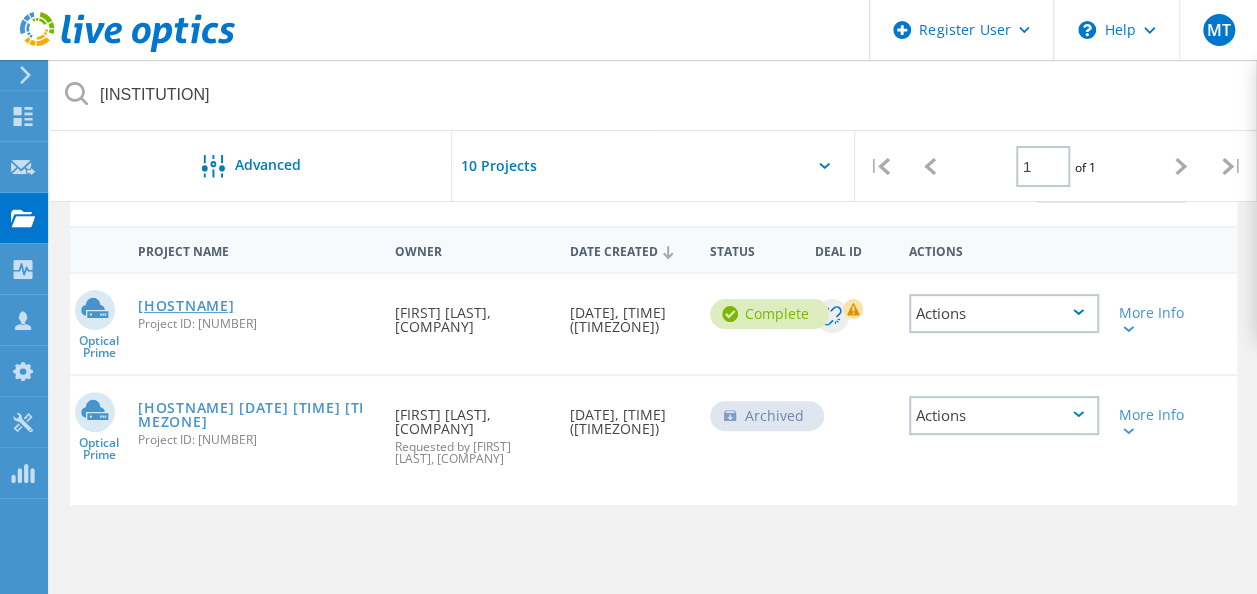 click on "CBTESTWINVM-01" 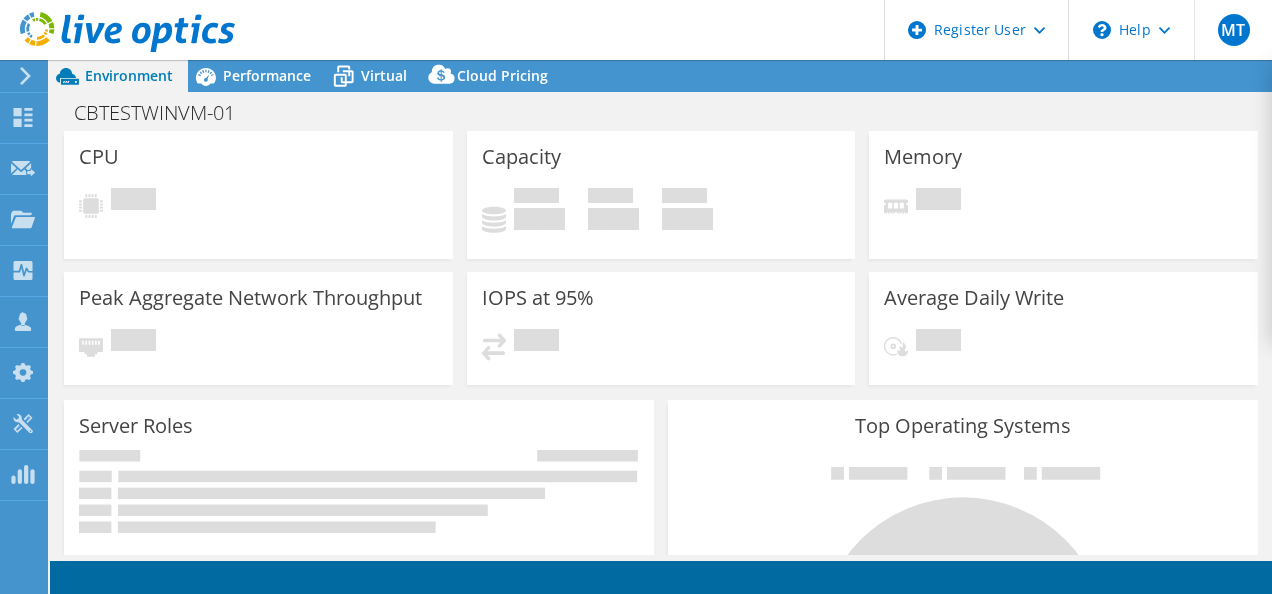 scroll, scrollTop: 0, scrollLeft: 0, axis: both 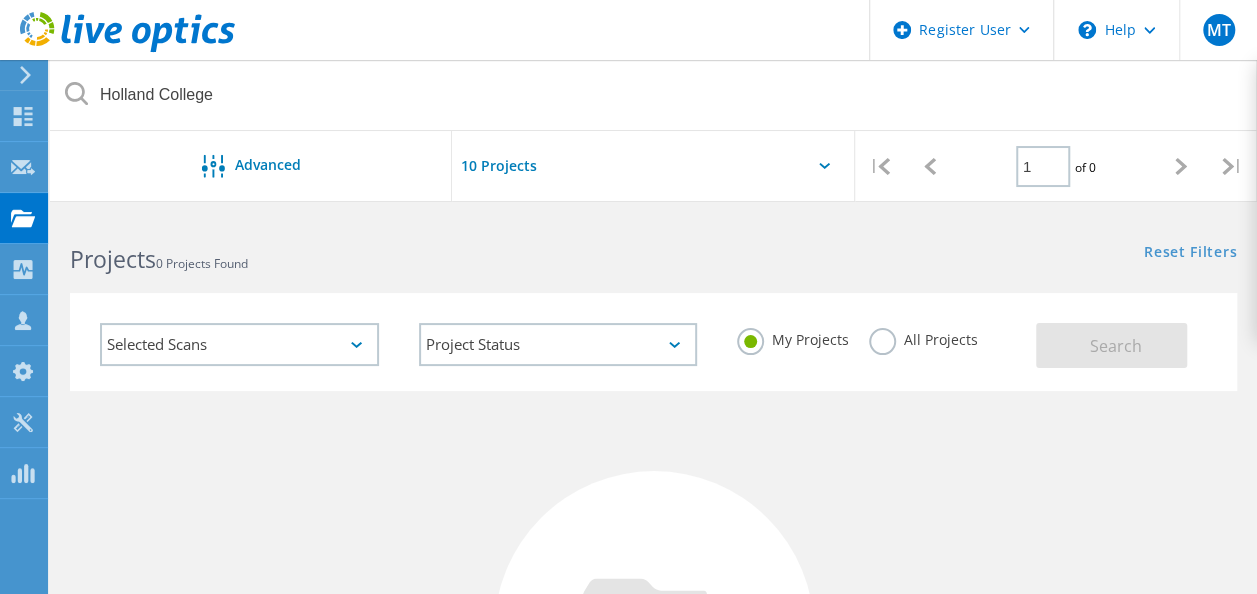 click on "All Projects" 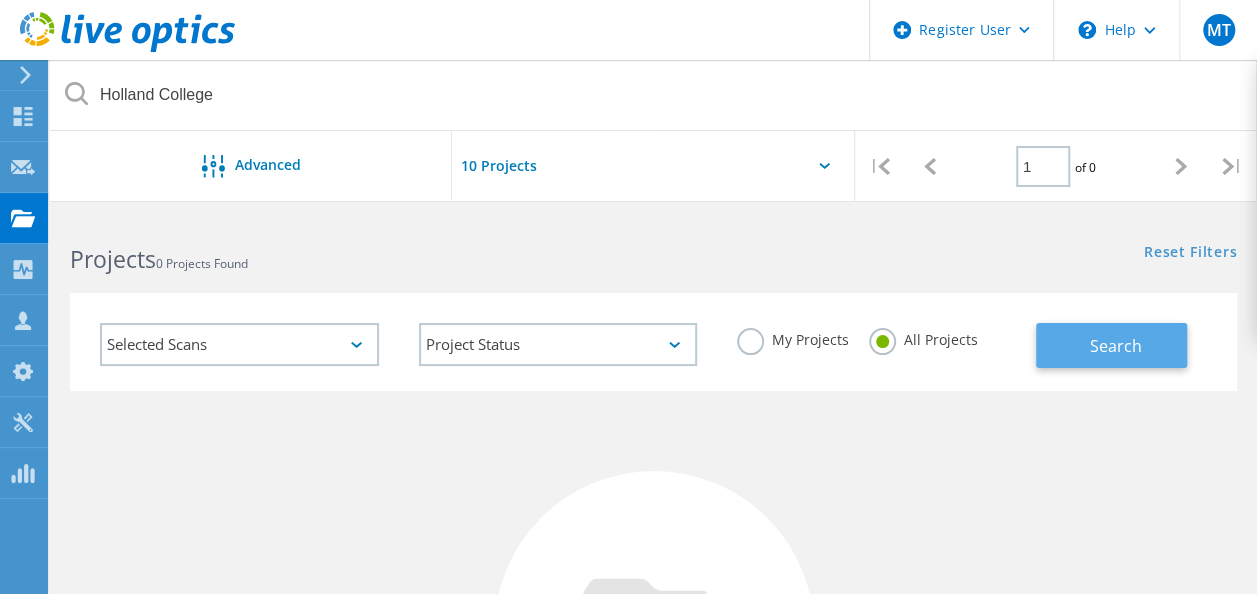 click on "Search" 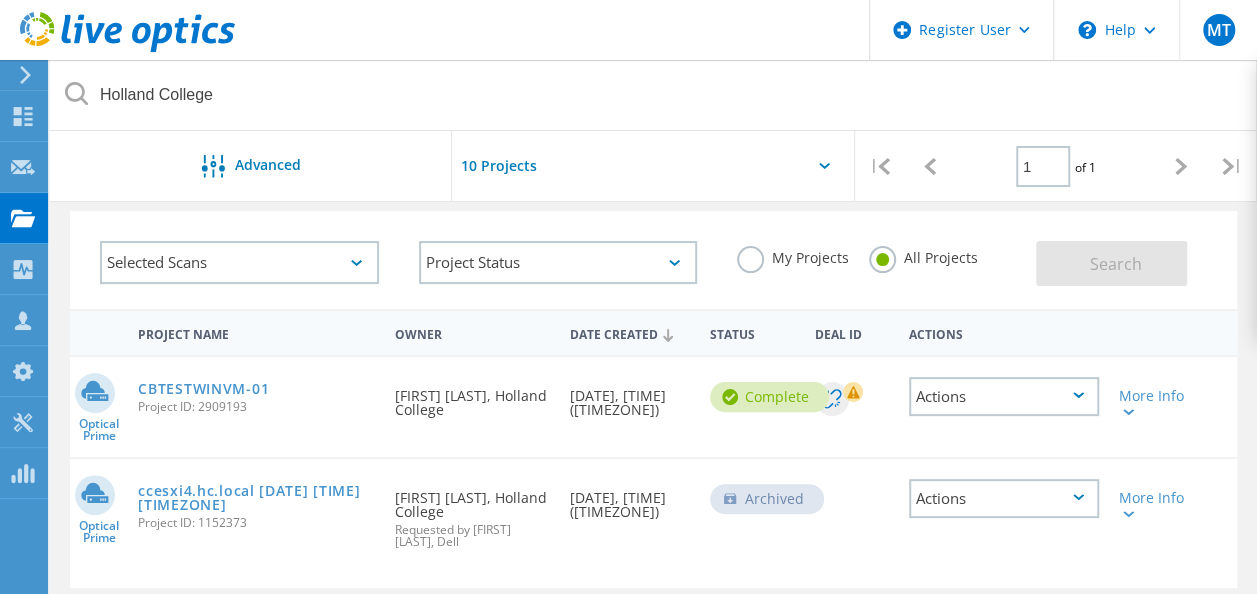 scroll, scrollTop: 115, scrollLeft: 0, axis: vertical 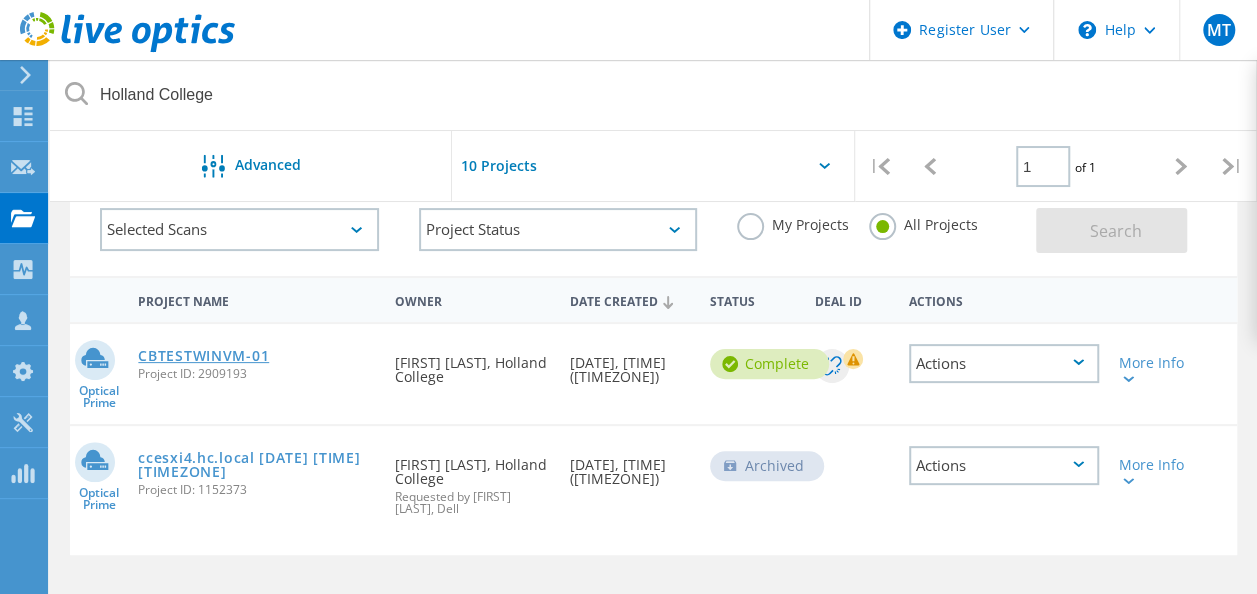 click on "CBTESTWINVM-01" 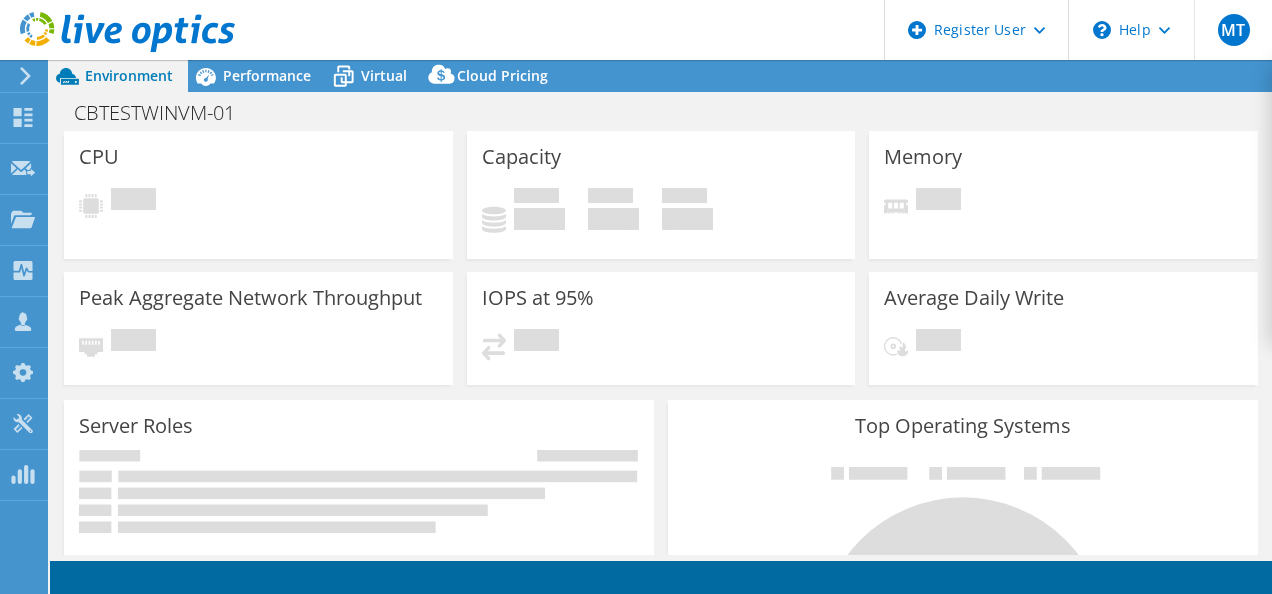 scroll, scrollTop: 0, scrollLeft: 0, axis: both 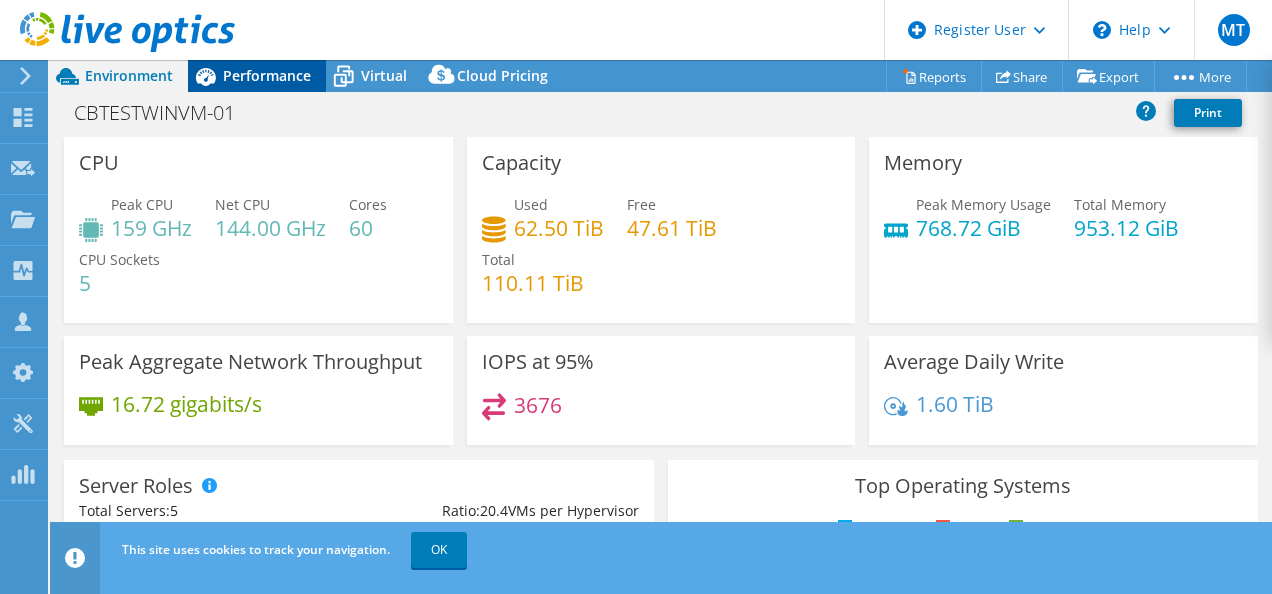 click on "Performance" at bounding box center (267, 75) 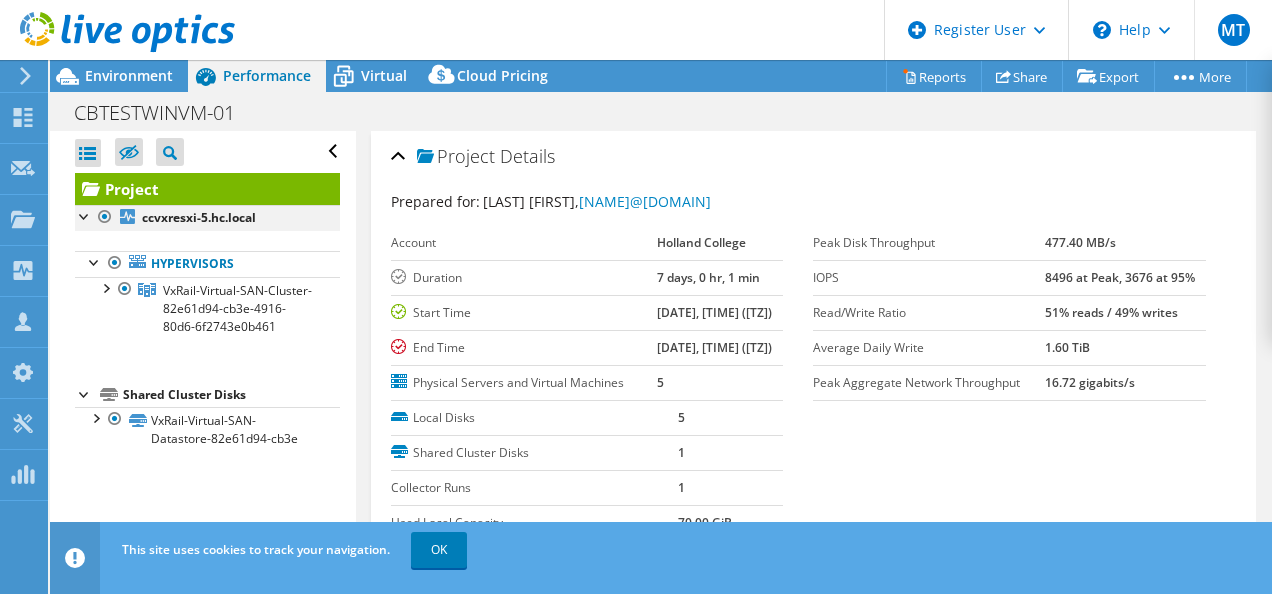 click at bounding box center [85, 215] 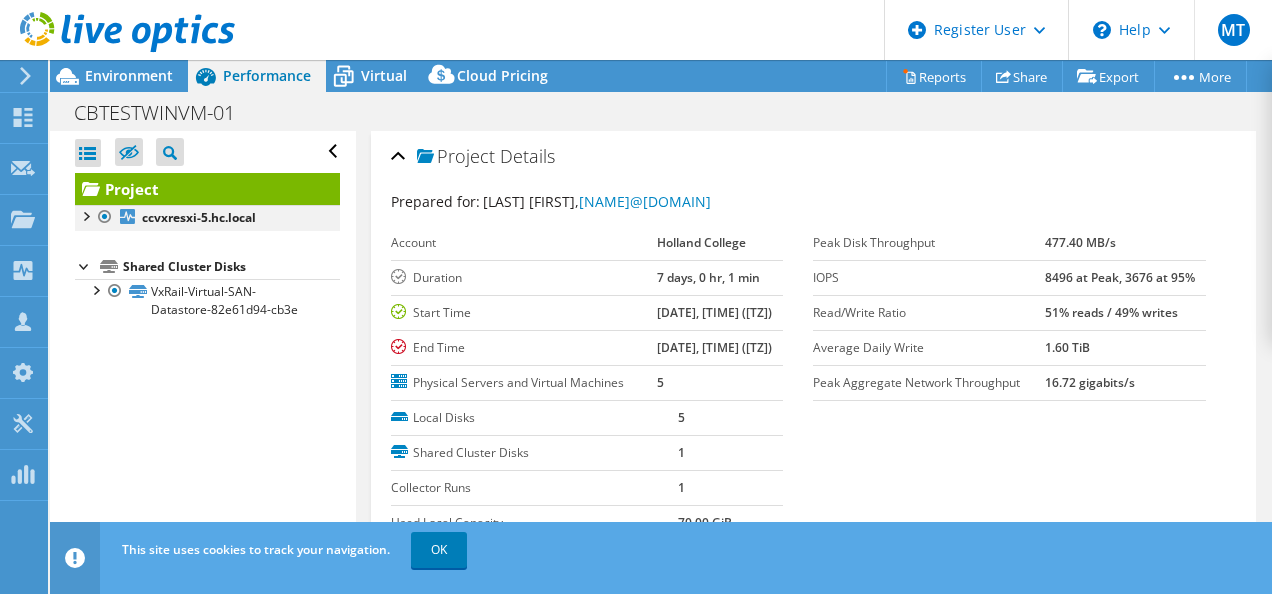 click at bounding box center (85, 215) 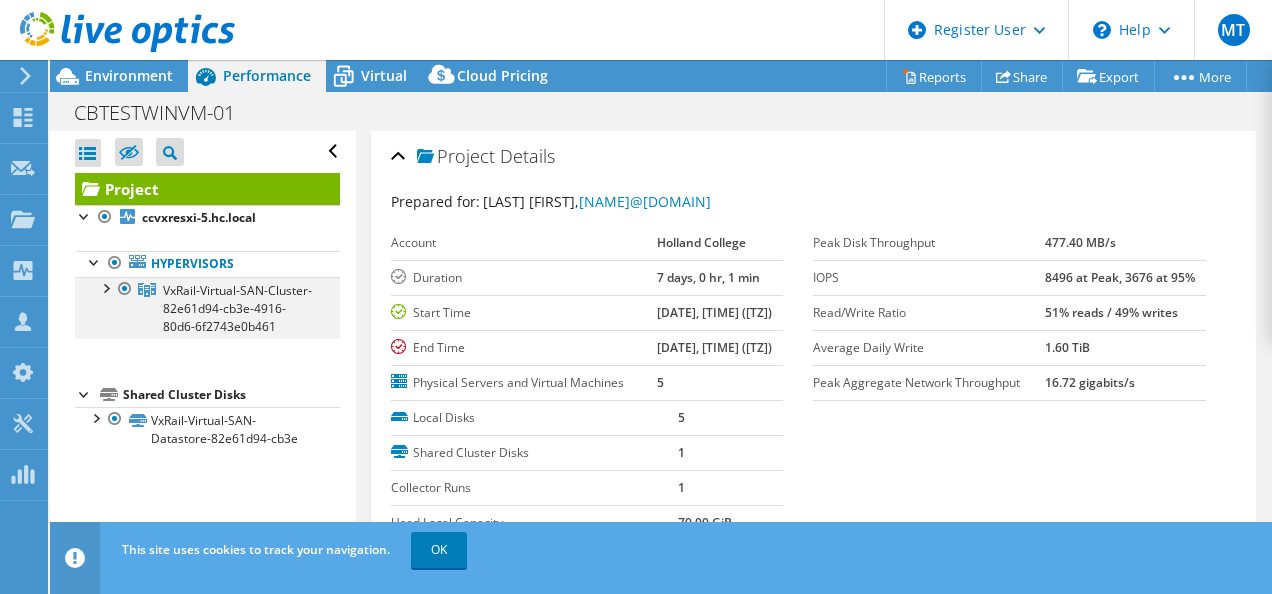 click at bounding box center (105, 287) 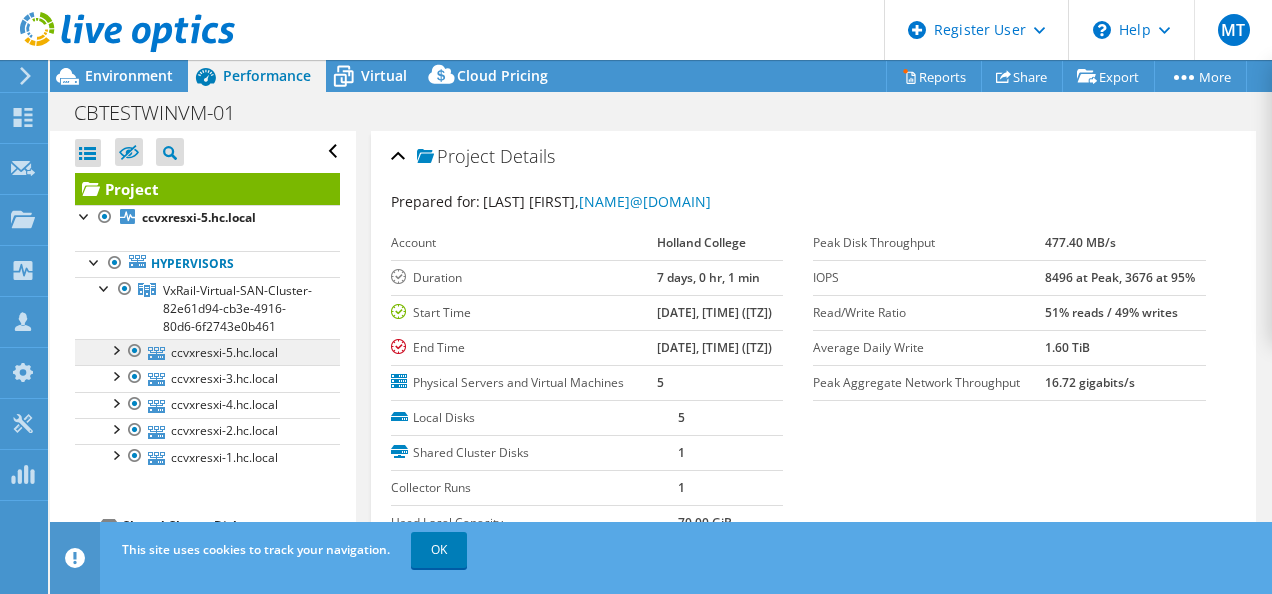 scroll, scrollTop: 66, scrollLeft: 0, axis: vertical 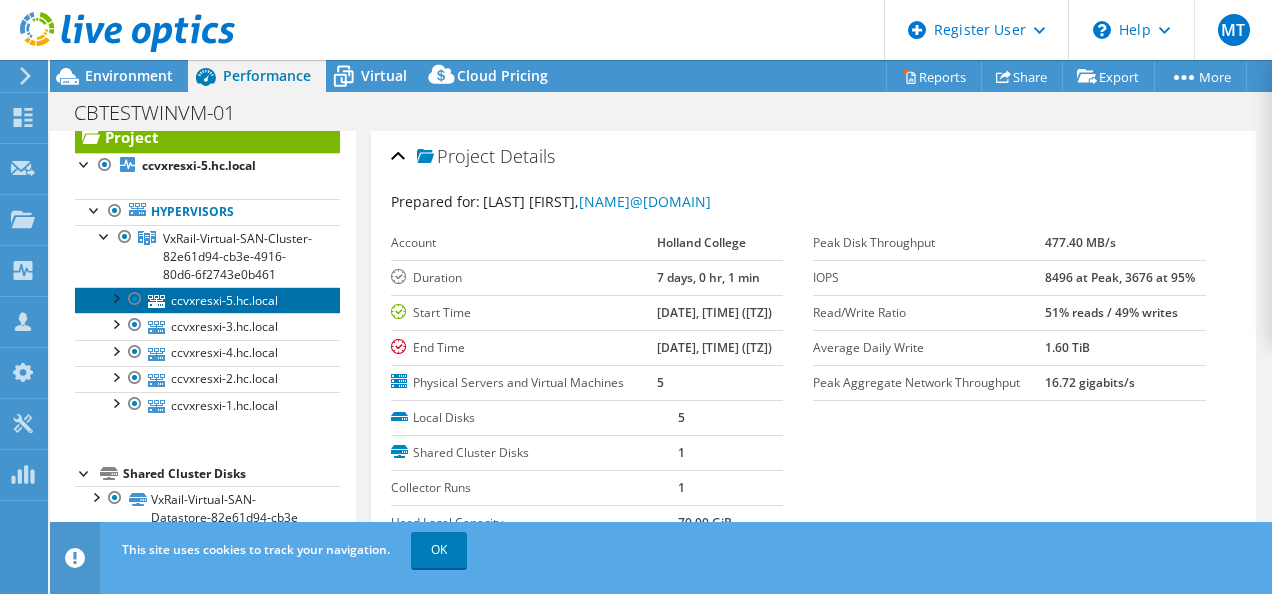 click on "ccvxresxi-5.hc.local" at bounding box center (207, 300) 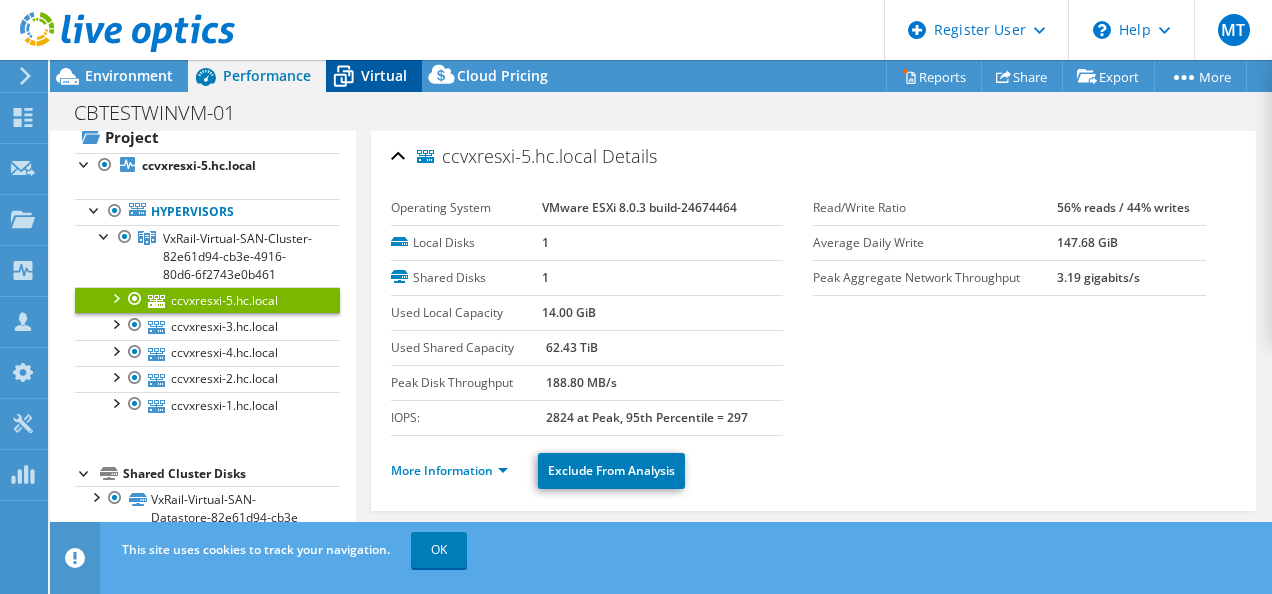 click on "Virtual" at bounding box center (384, 75) 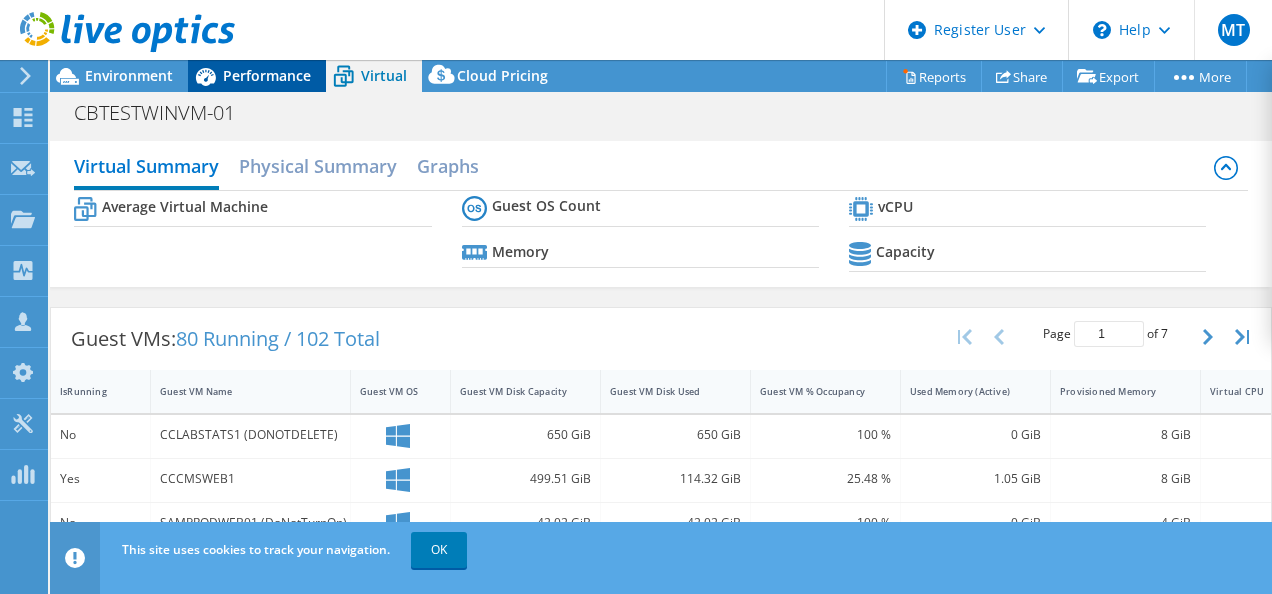 click on "Performance" at bounding box center (267, 75) 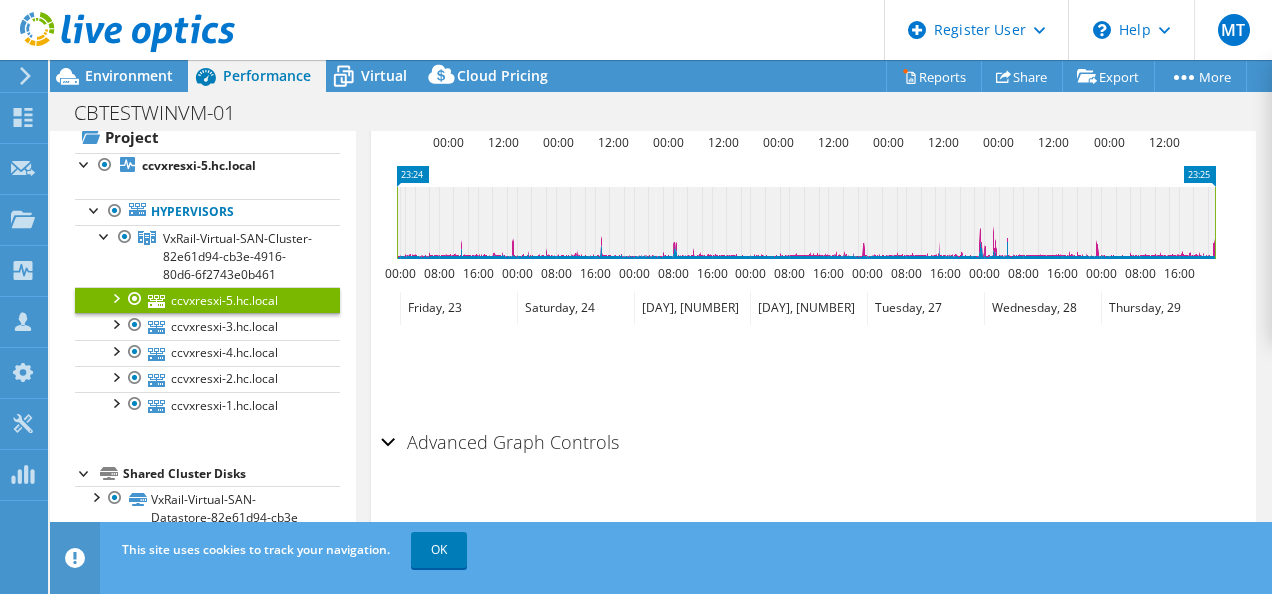 scroll, scrollTop: 620, scrollLeft: 0, axis: vertical 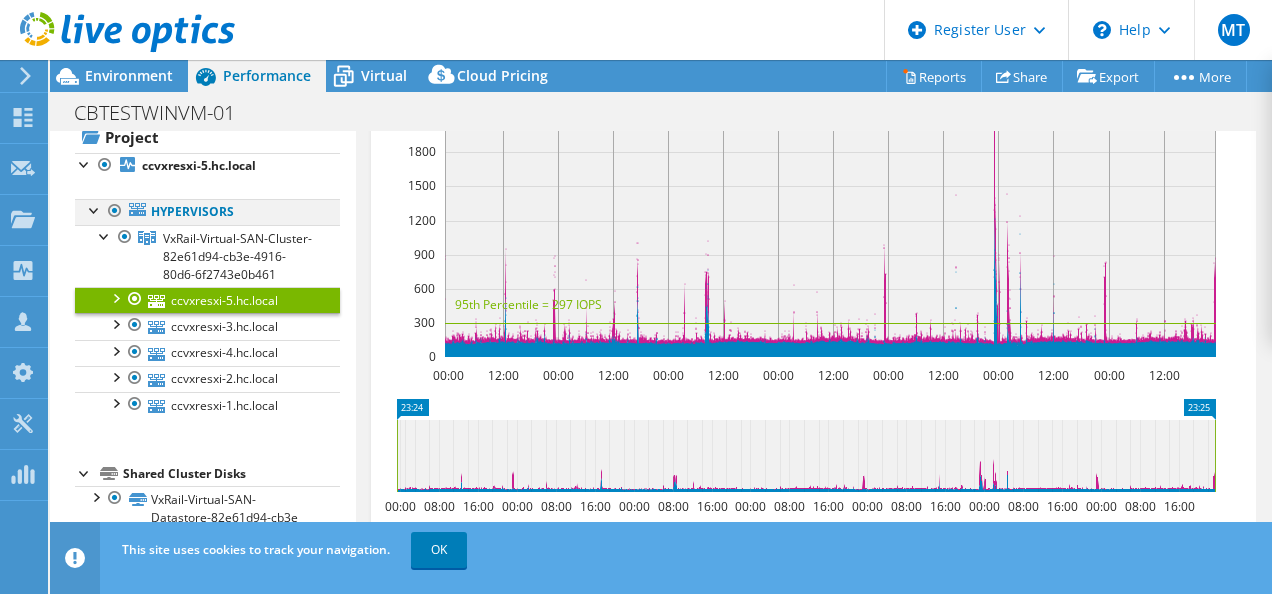 click at bounding box center (95, 209) 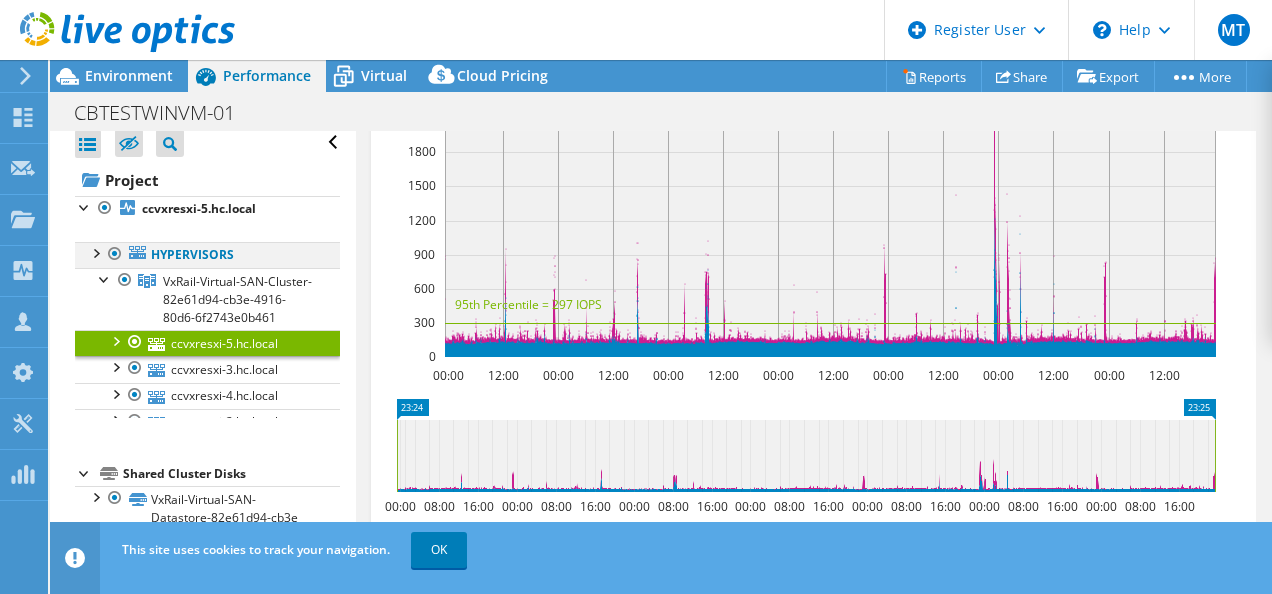 scroll, scrollTop: 0, scrollLeft: 0, axis: both 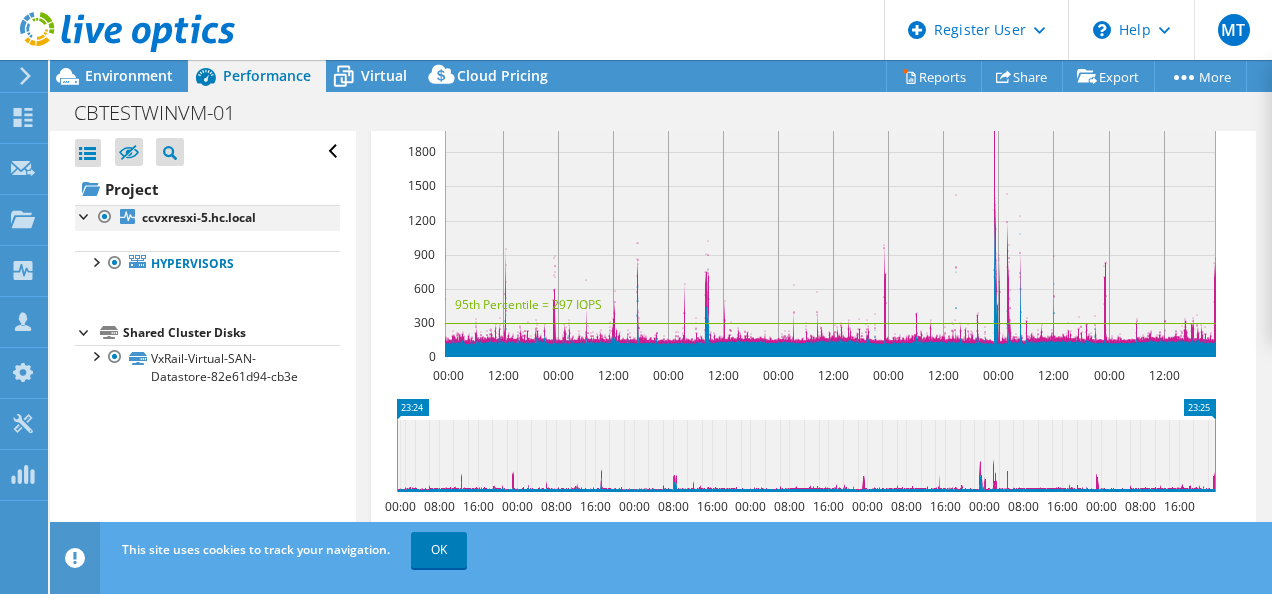 click at bounding box center (85, 215) 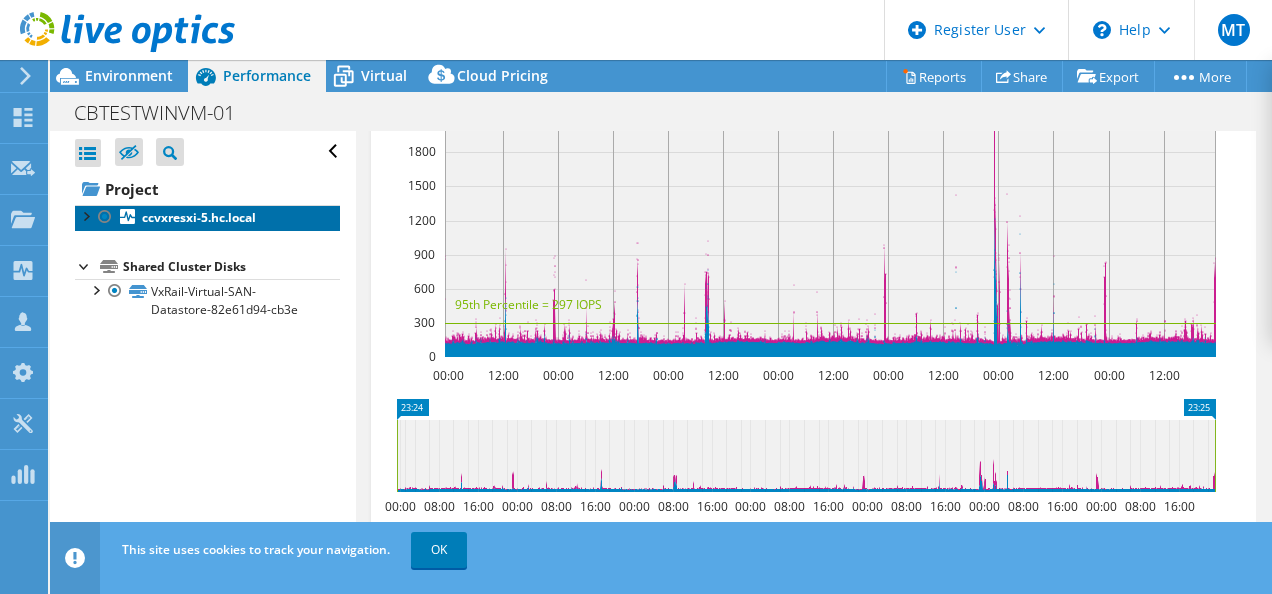 click on "ccvxresxi-5.hc.local" at bounding box center [199, 217] 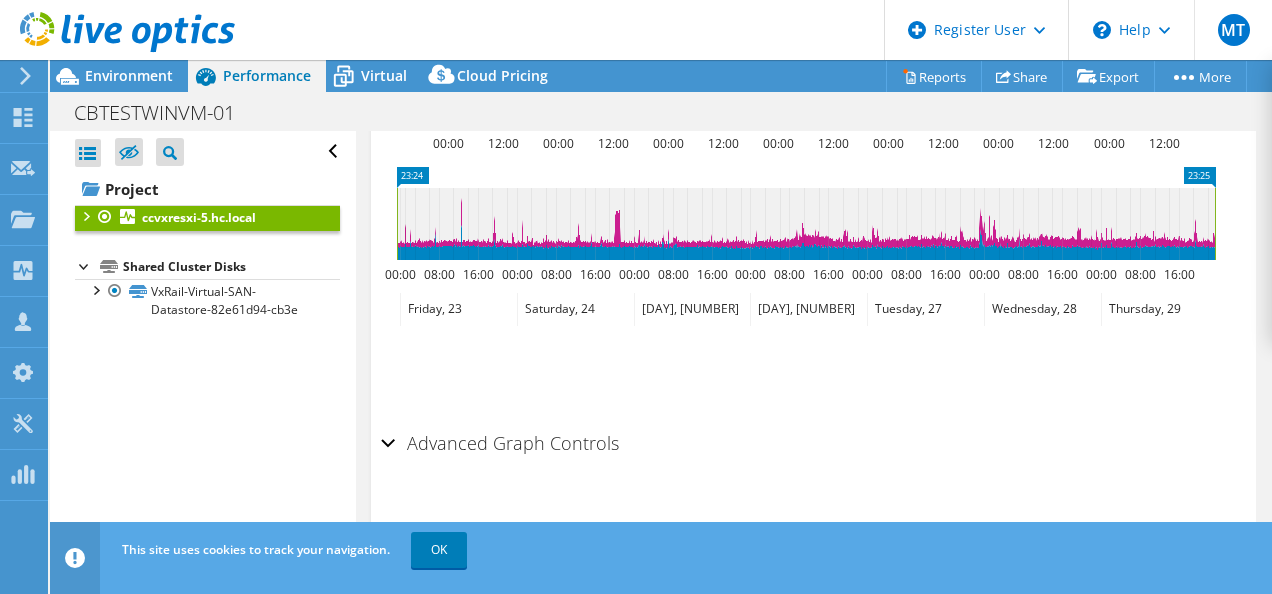 scroll, scrollTop: 678, scrollLeft: 0, axis: vertical 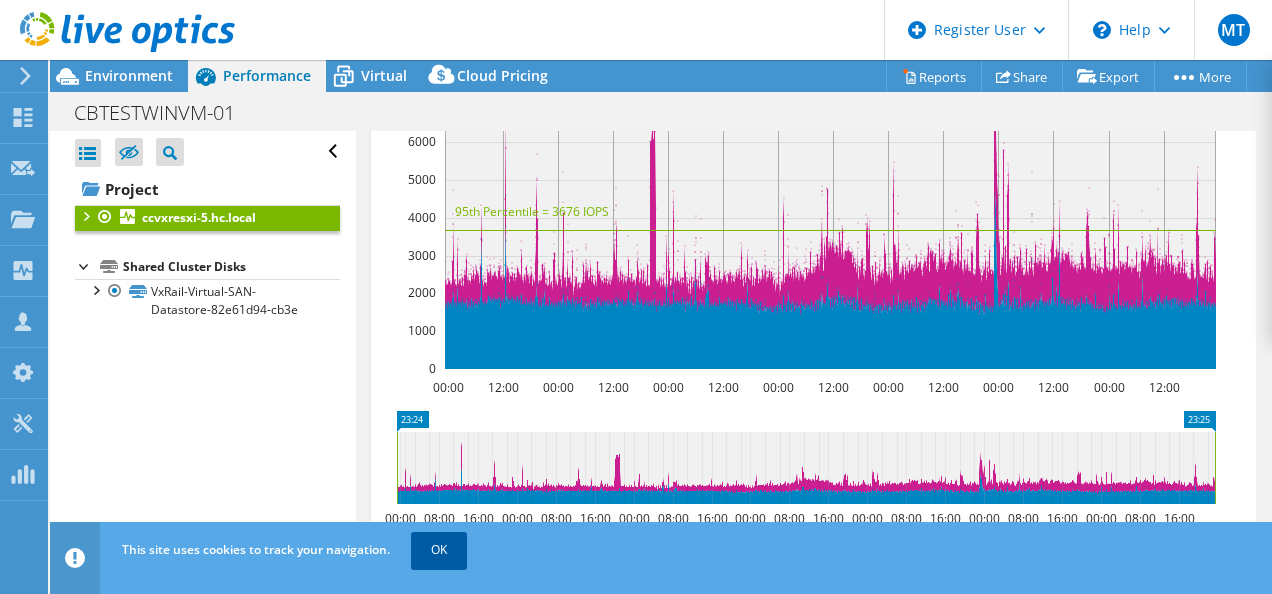 click on "OK" at bounding box center [439, 550] 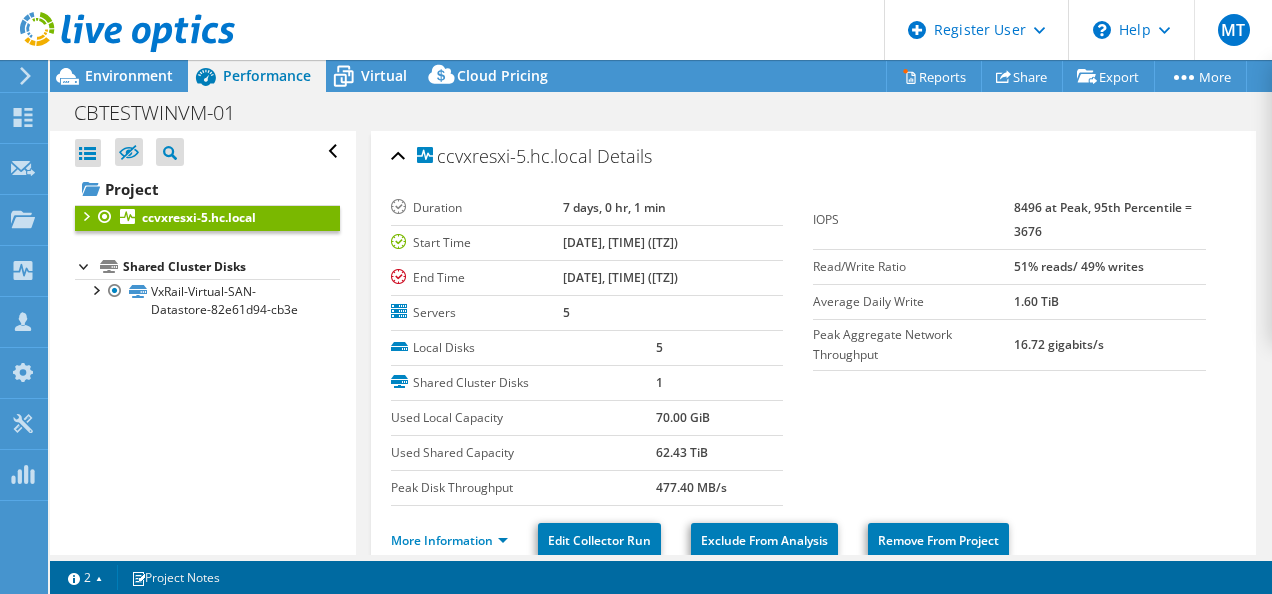 scroll, scrollTop: 155, scrollLeft: 0, axis: vertical 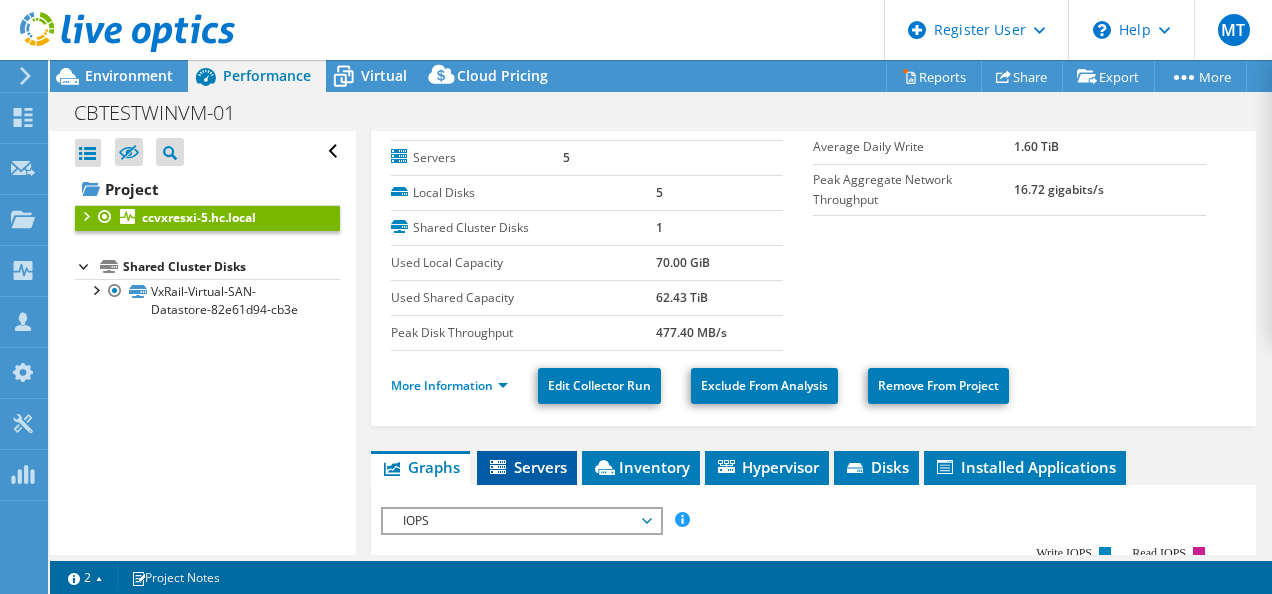 click on "Servers" at bounding box center [527, 467] 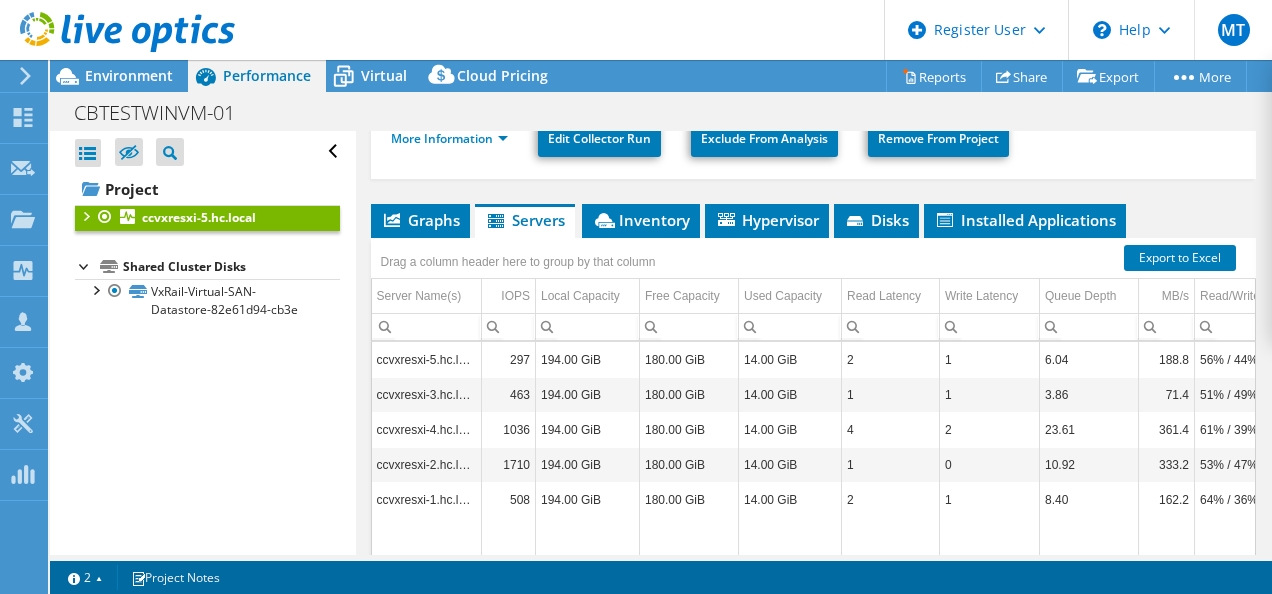 scroll, scrollTop: 403, scrollLeft: 0, axis: vertical 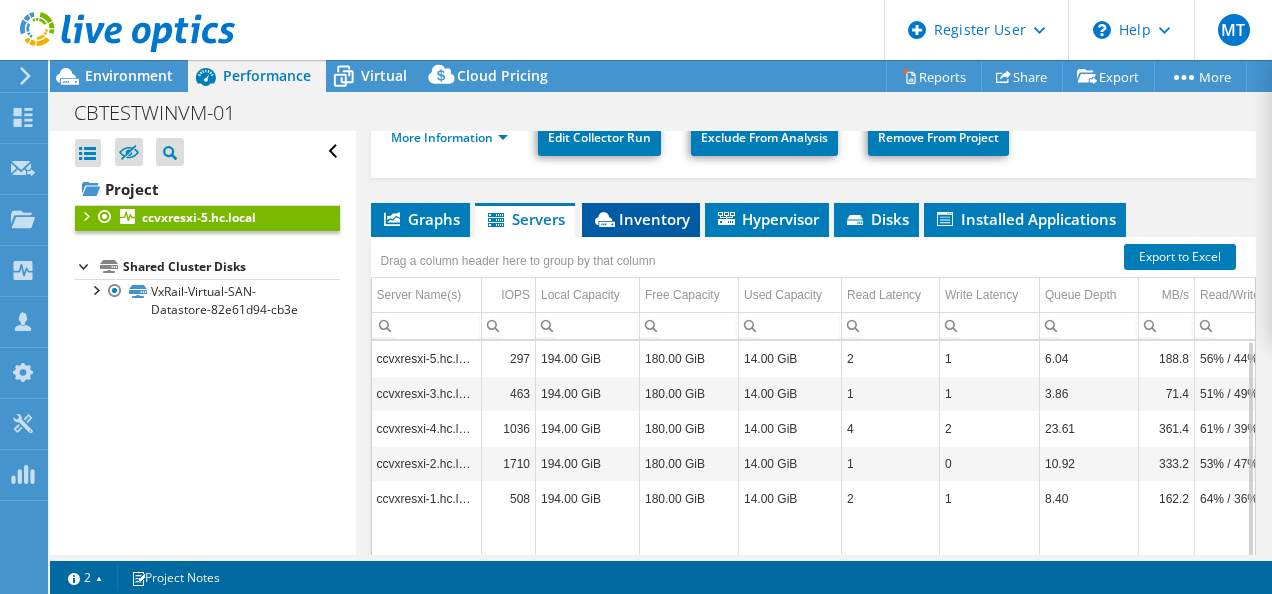 click on "Inventory" at bounding box center [641, 219] 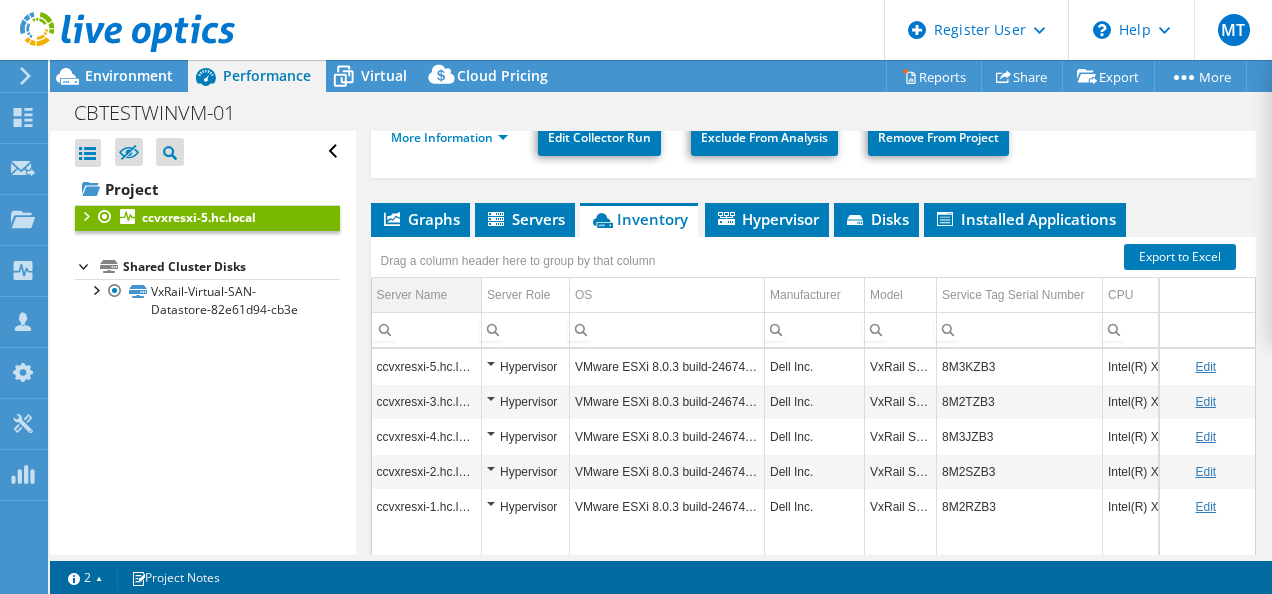 scroll, scrollTop: 329, scrollLeft: 0, axis: vertical 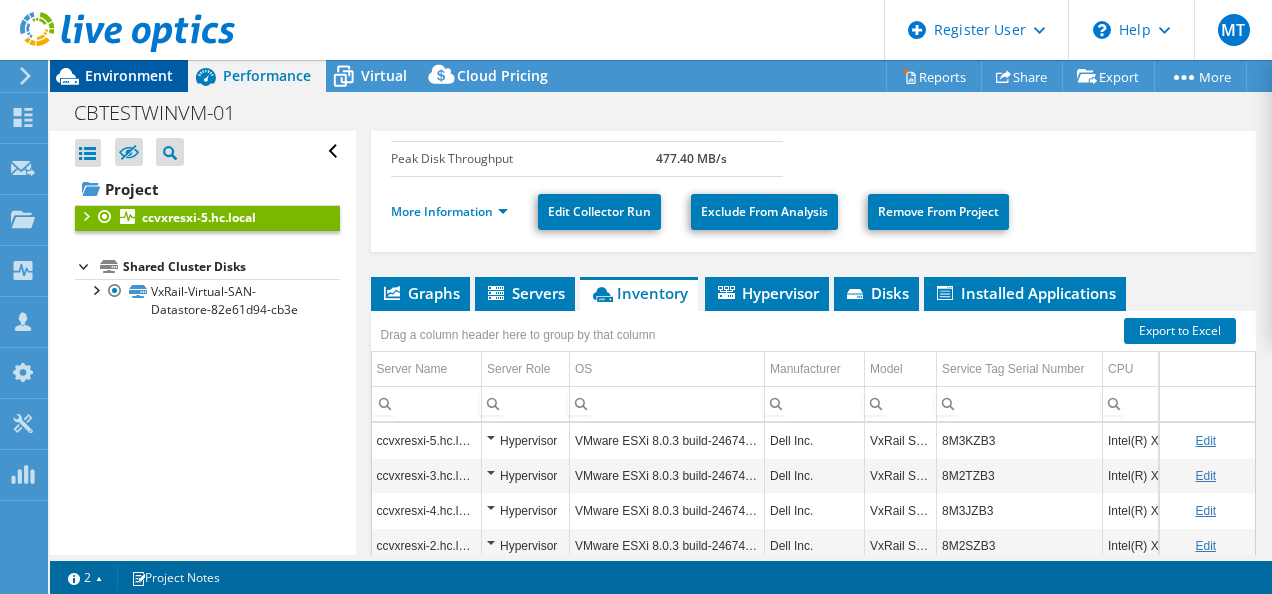 click on "Environment" at bounding box center [119, 76] 